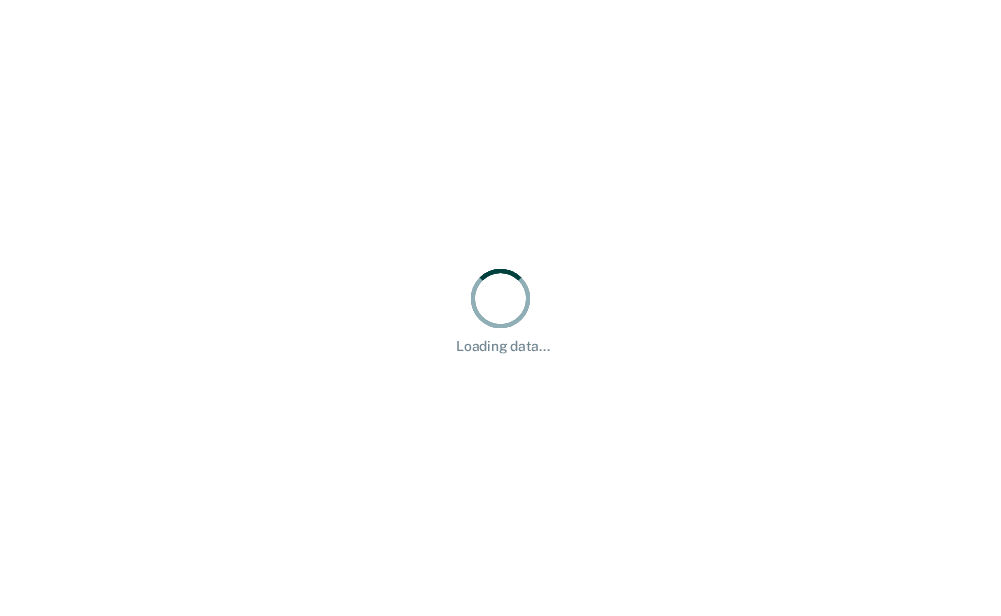 scroll, scrollTop: 0, scrollLeft: 0, axis: both 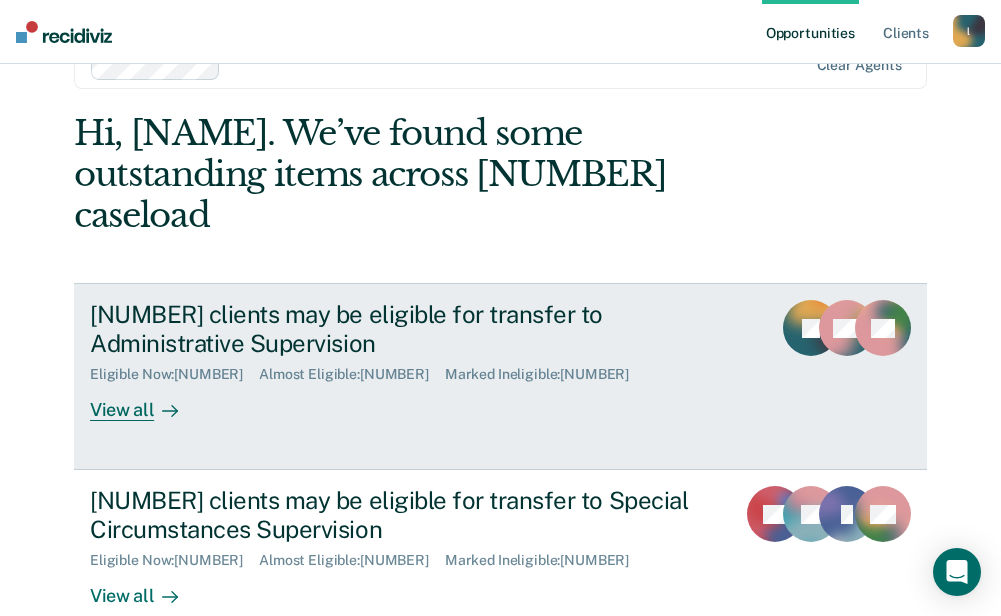 click on "View all" at bounding box center [146, 402] 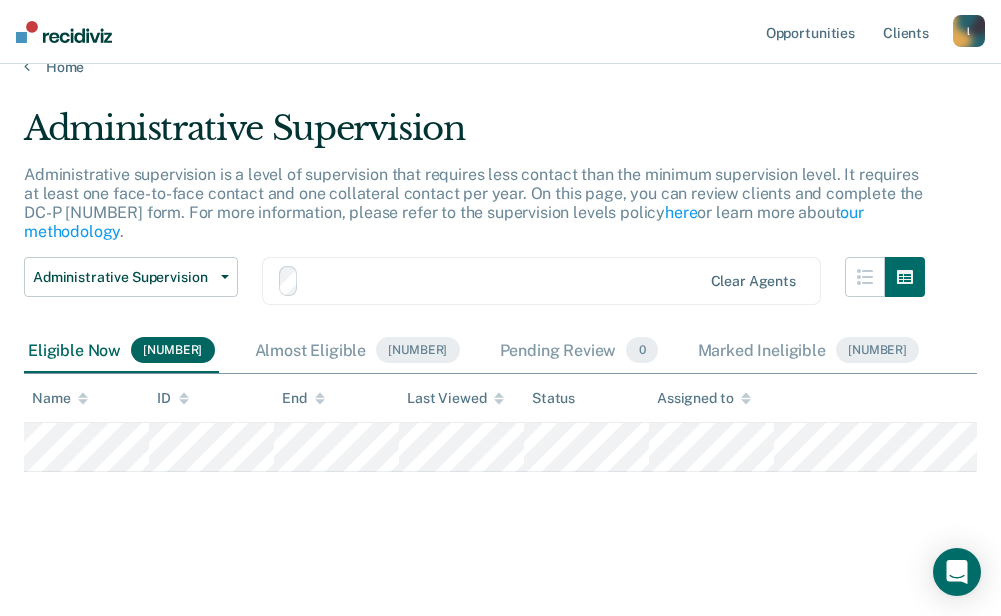 scroll, scrollTop: 0, scrollLeft: 0, axis: both 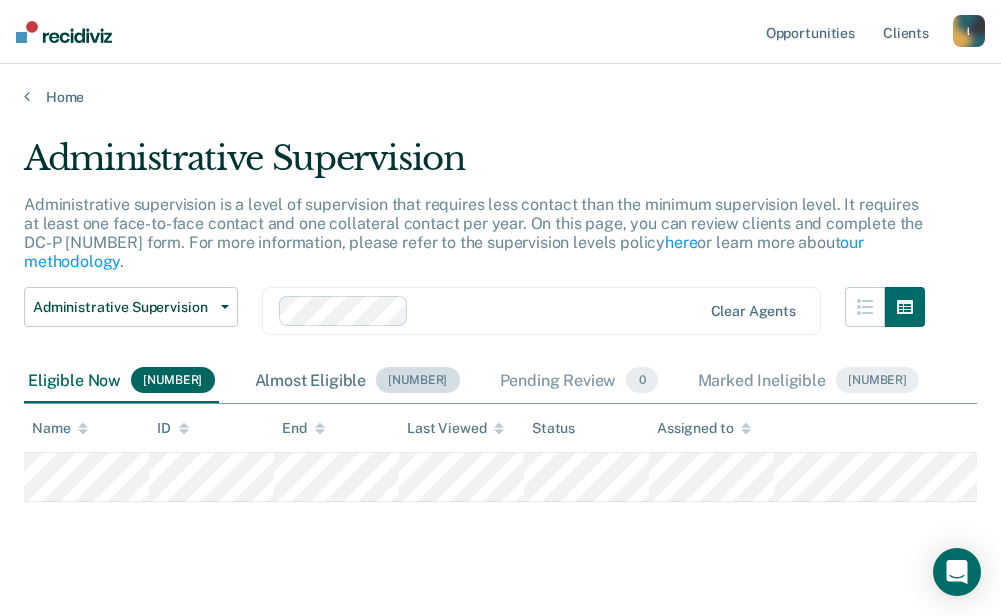 click on "Almost Eligible [NUMBER]" at bounding box center (357, 381) 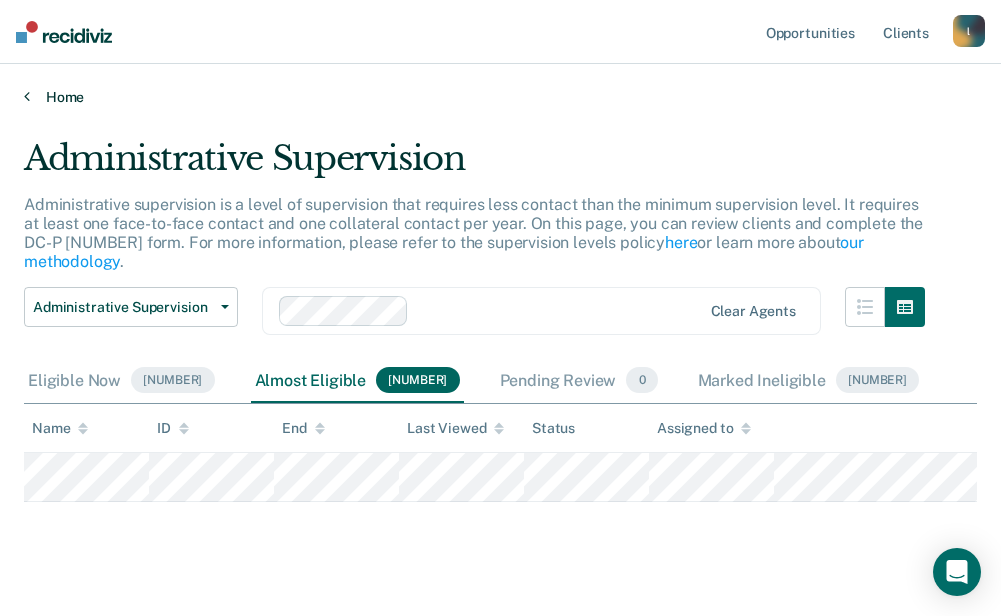 click on "Home" at bounding box center (500, 97) 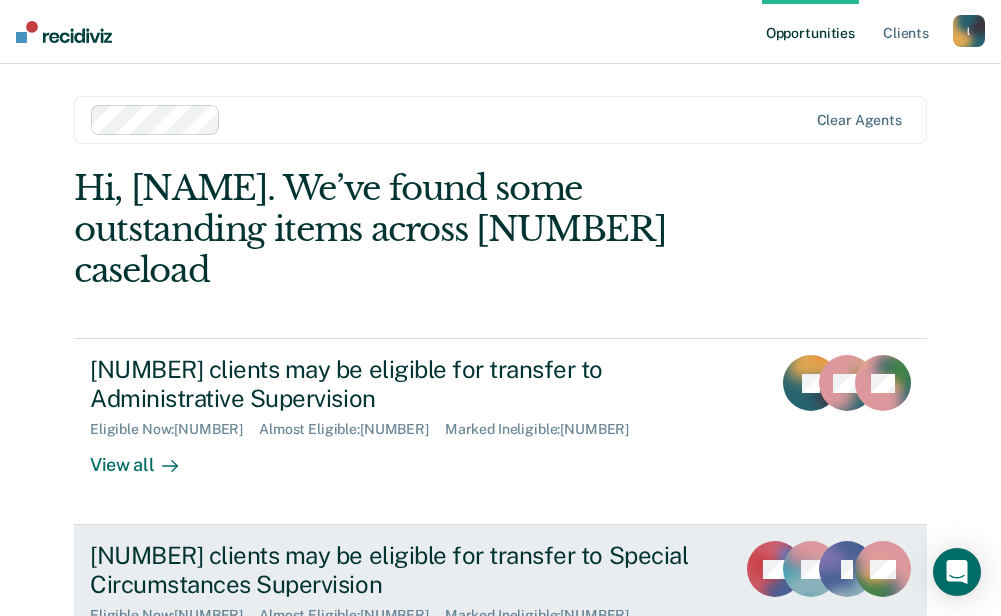 click on "[NUMBER] clients may be eligible for transfer to Special Circumstances Supervision" at bounding box center (404, 570) 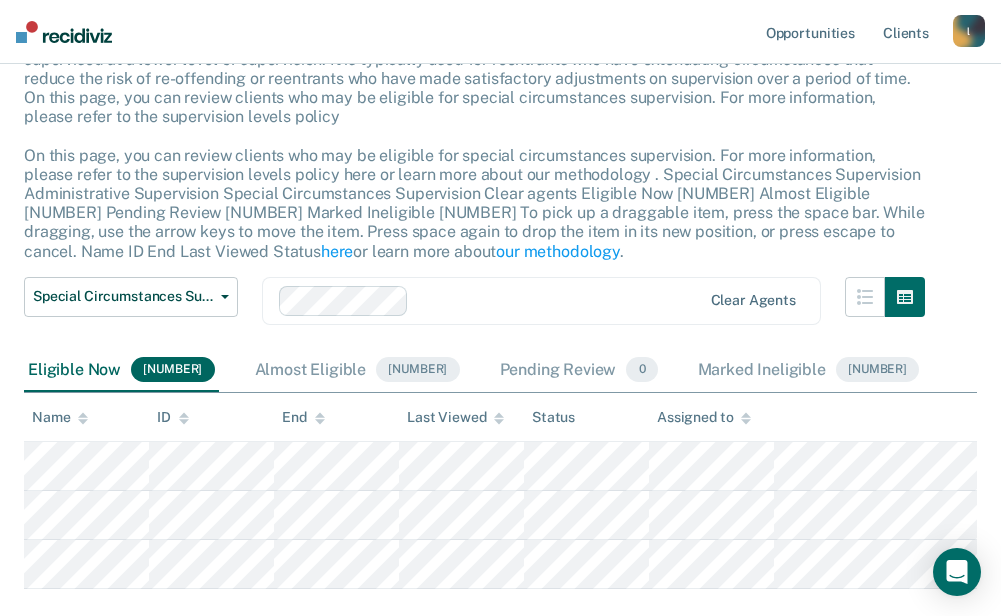 scroll, scrollTop: 166, scrollLeft: 0, axis: vertical 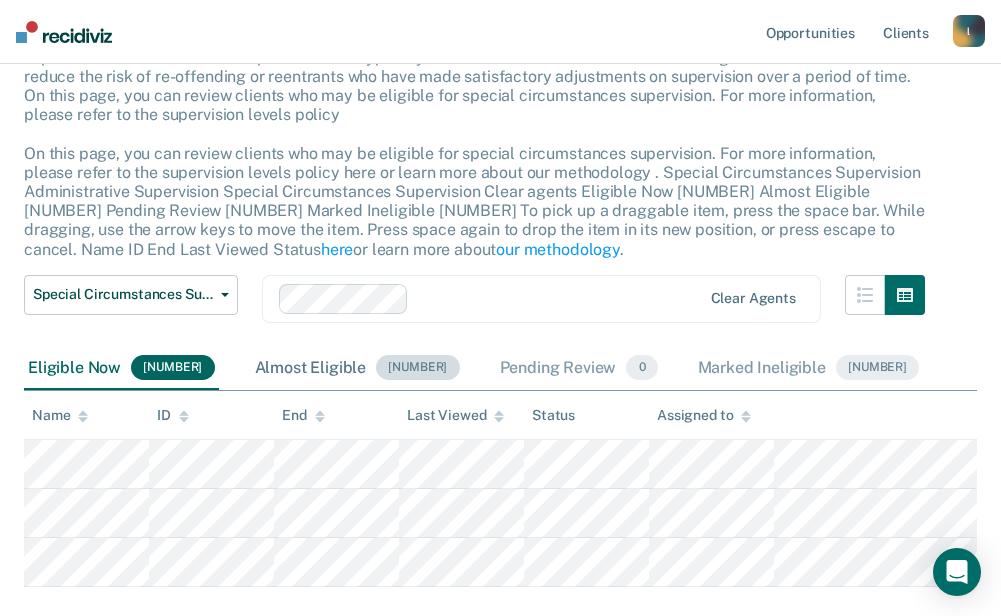 click on "Almost Eligible 2" at bounding box center [357, 369] 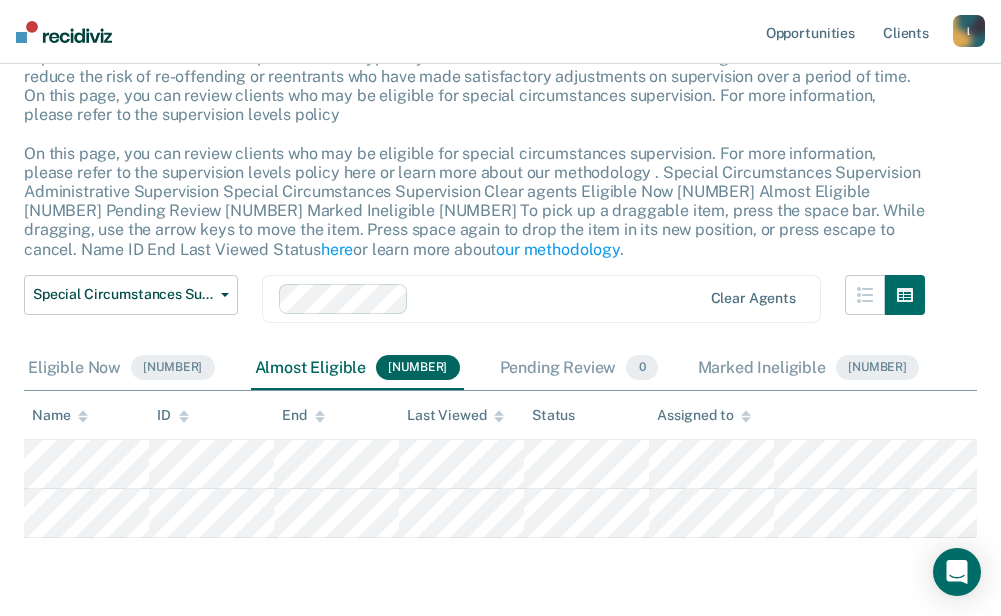 scroll, scrollTop: 117, scrollLeft: 0, axis: vertical 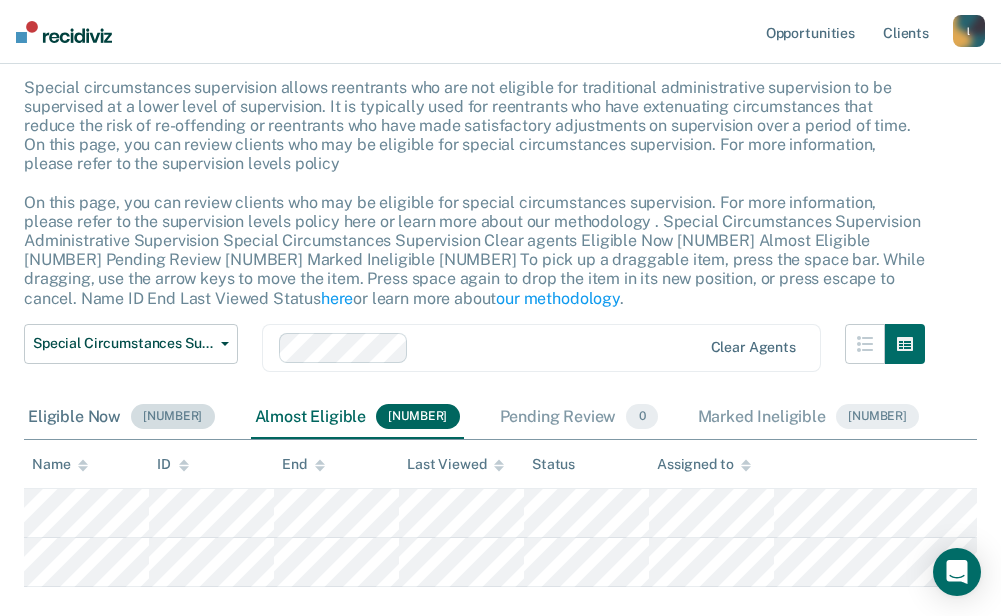 click on "Eligible Now [NUMBER]" at bounding box center [121, 418] 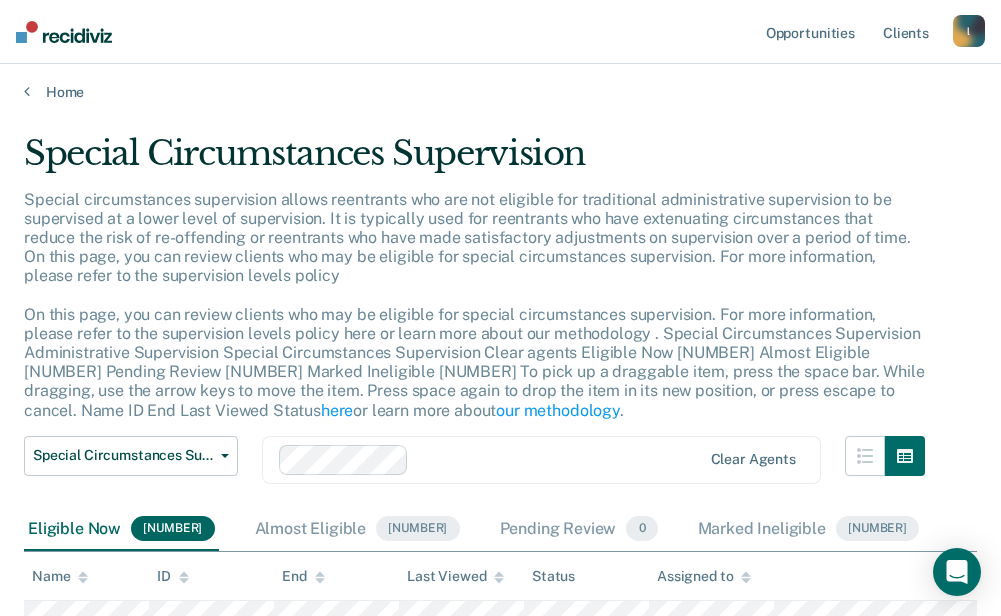 scroll, scrollTop: 0, scrollLeft: 0, axis: both 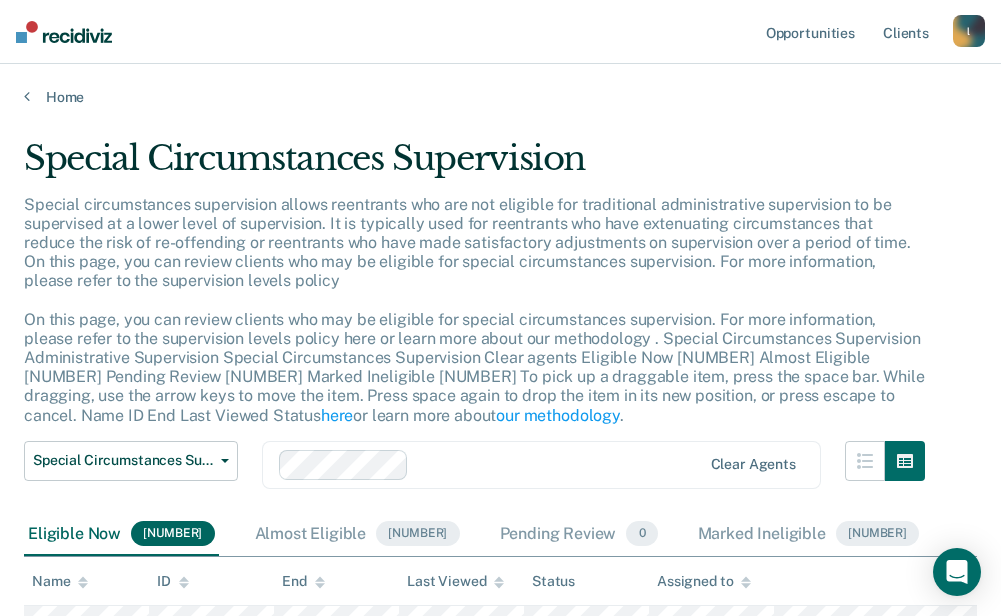 click on "Special Circumstances Supervision Special circumstances supervision allows reentrants who are not eligible for traditional administrative supervision to be supervised at a lower level of supervision. It is typically used for reentrants who have extenuating circumstances that reduce the risk of re-offending or reentrants who have made satisfactory adjustments on supervision over a period of time. On this page, you can review clients who may be eligible for special circumstances supervision. For more information, please refer to the supervision levels policy here or learn more about our methodology . Special Circumstances Supervision Administrative Supervision Special Circumstances Supervision Clear agents Eligible Now [NUMBER] Almost Eligible [NUMBER] Pending Review [NUMBER] Marked Ineligible [NUMBER]
To pick up a draggable item, press the space bar.
While dragging, use the arrow keys to move the item.
Press space again to drop the item in its new position, or press escape to cancel.
Name ID End Last Viewed Status" at bounding box center [500, 498] 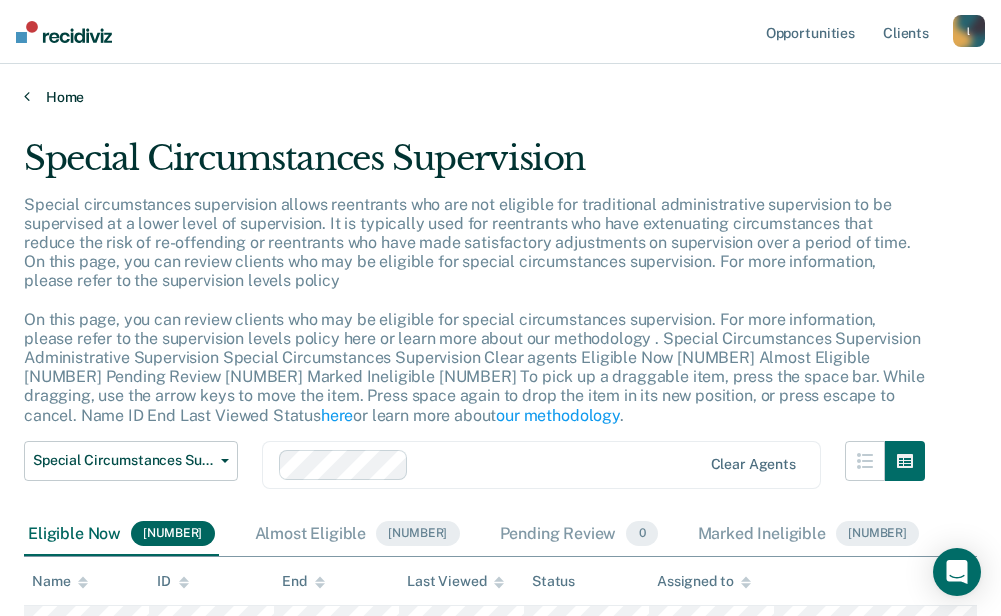 click at bounding box center [27, 96] 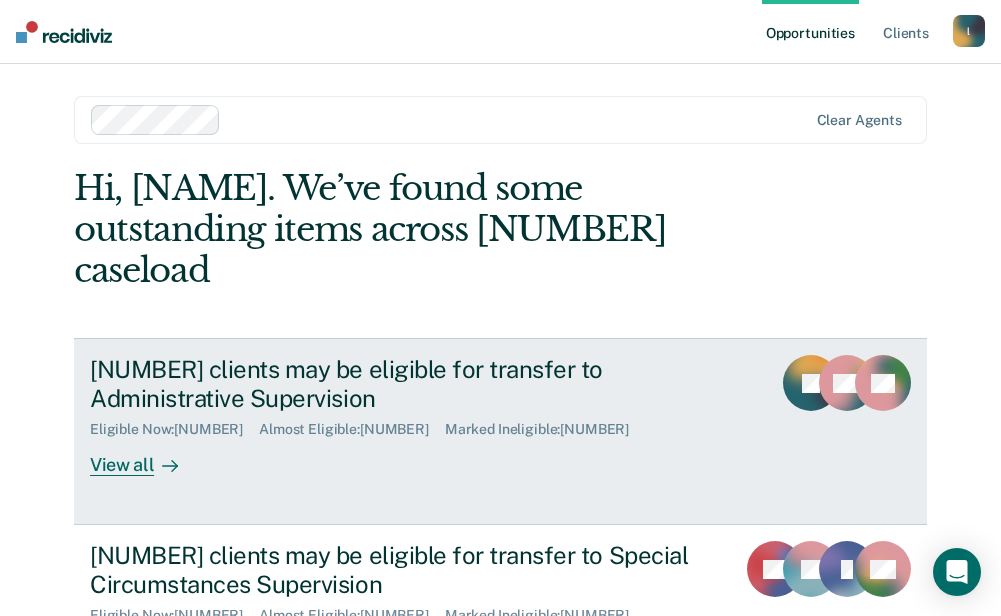 click on "[NUMBER] clients may be eligible for transfer to Administrative Supervision Eligible Now : [NUMBER] Almost Eligible : [NUMBER] Marked Ineligible : [NUMBER] View all" at bounding box center [446, 415] 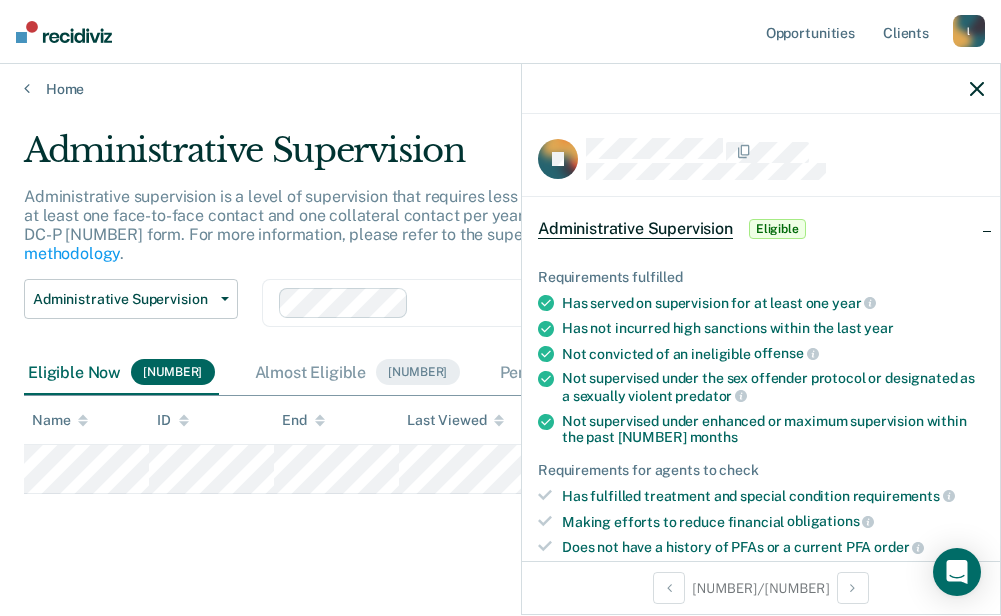 scroll, scrollTop: 11, scrollLeft: 0, axis: vertical 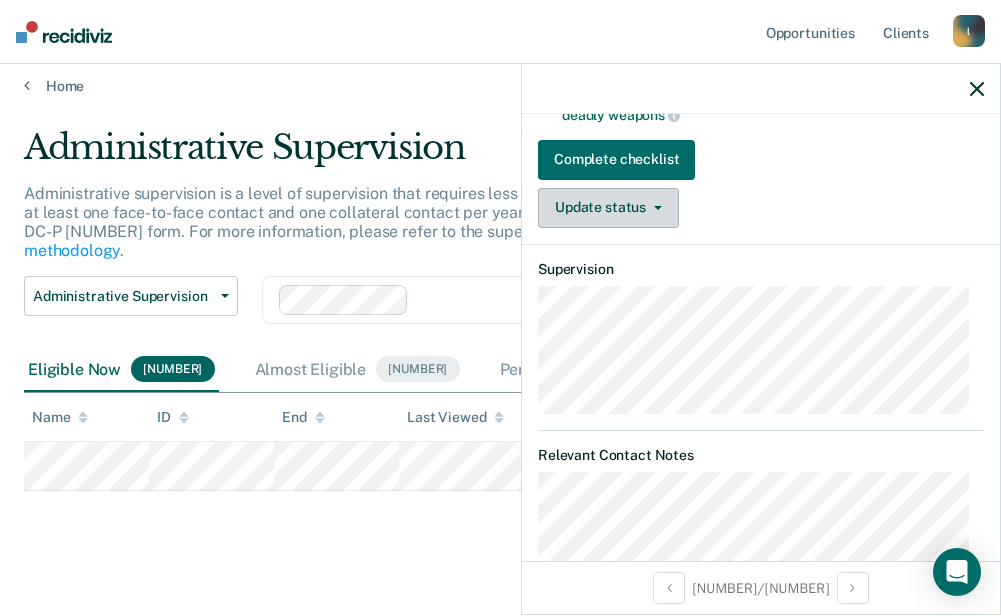 click on "Update status" at bounding box center (608, 208) 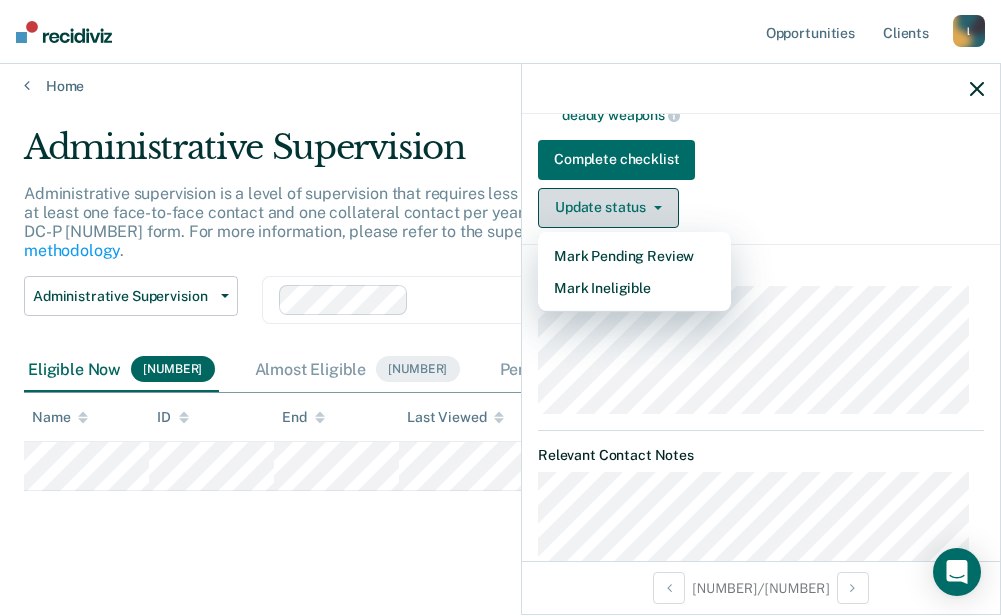 click on "Update status" at bounding box center [608, 208] 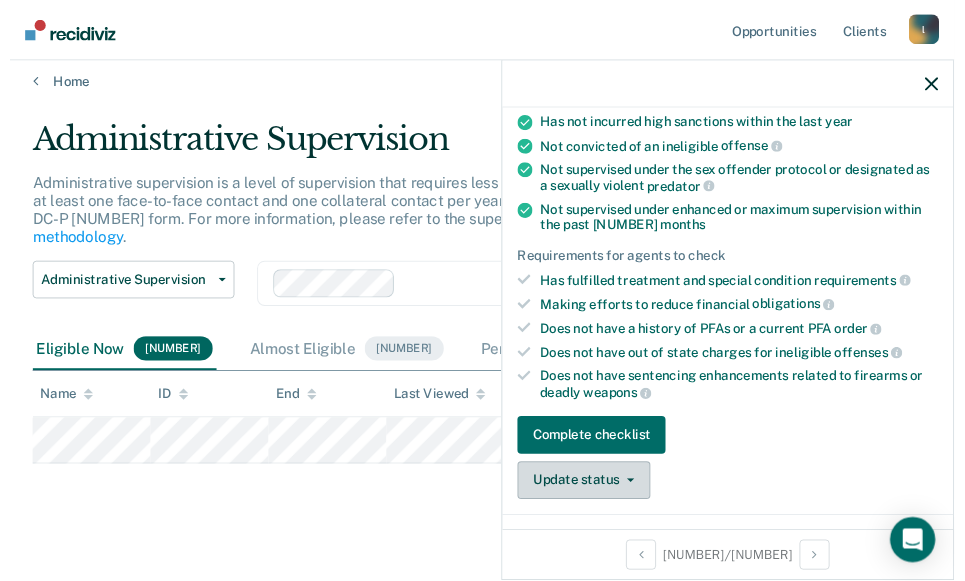 scroll, scrollTop: 200, scrollLeft: 0, axis: vertical 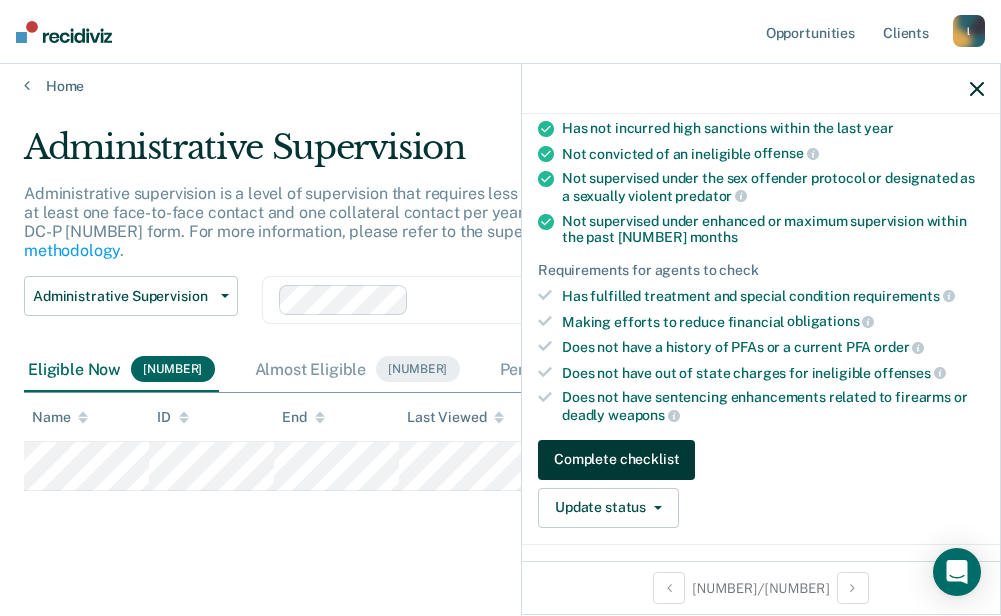 click on "Complete checklist" at bounding box center [616, 460] 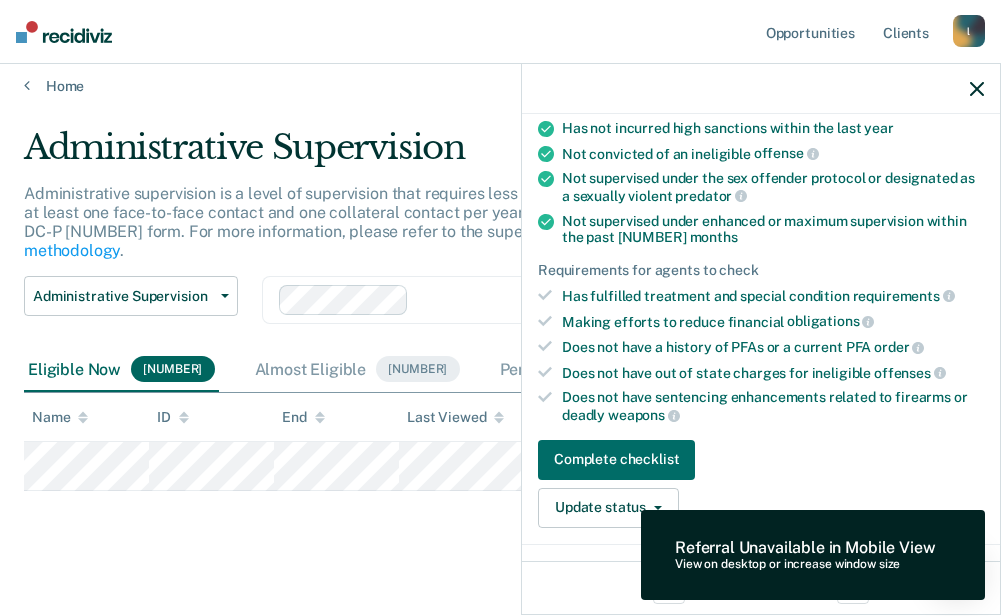 click on "Referral Unavailable in Mobile View" at bounding box center [805, 547] 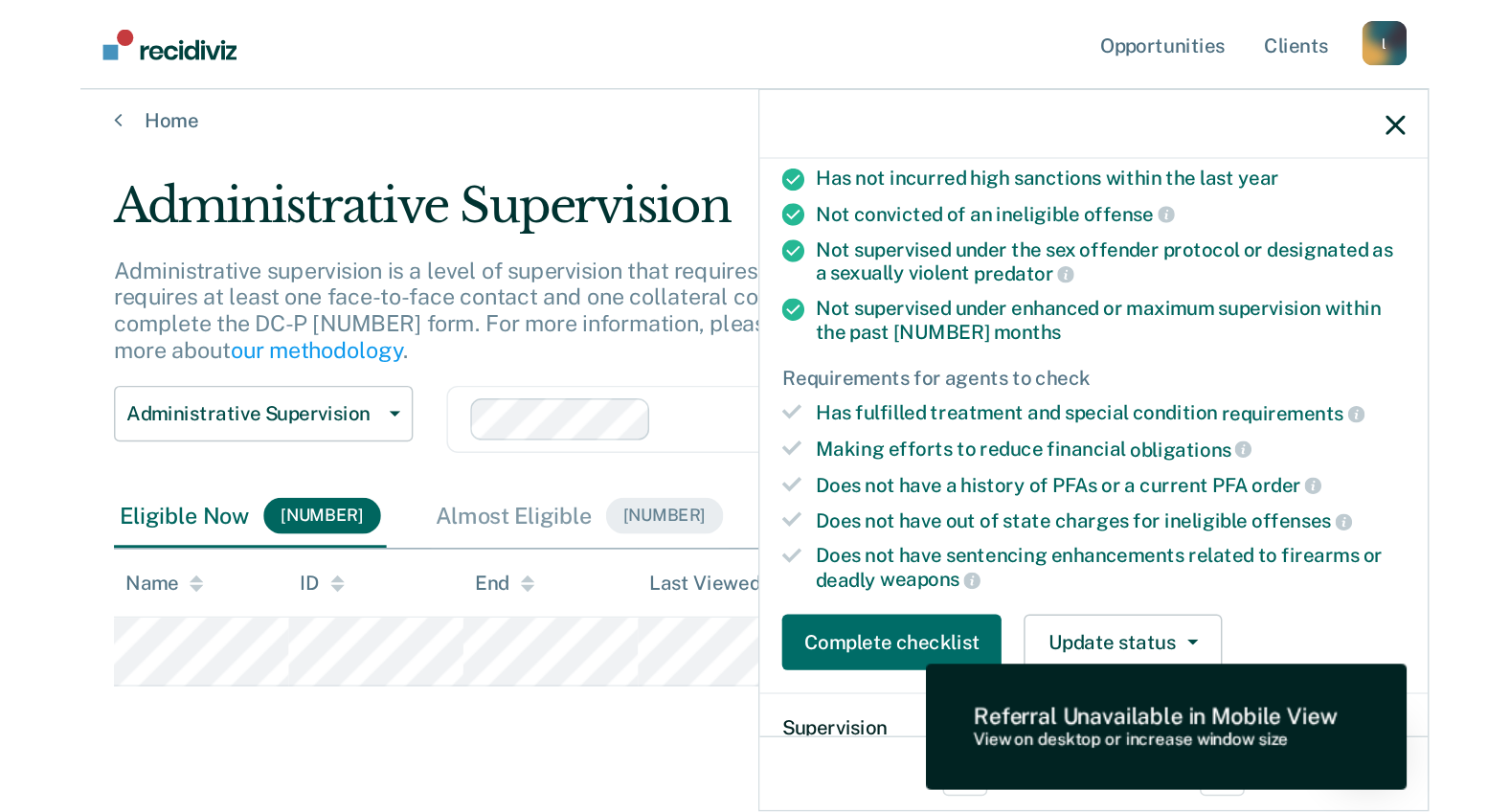 scroll, scrollTop: 0, scrollLeft: 0, axis: both 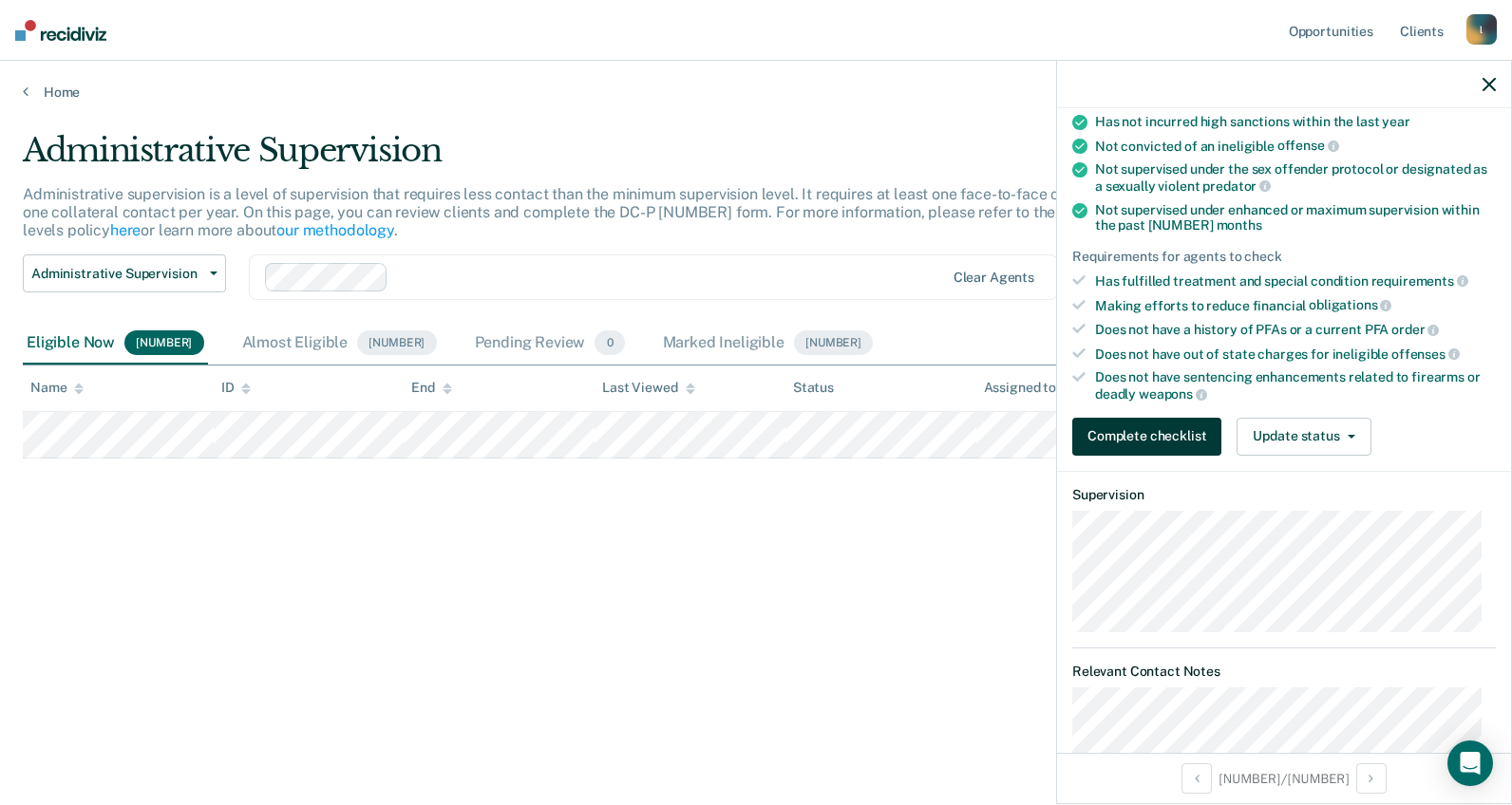 click on "Complete checklist" at bounding box center (1146, 437) 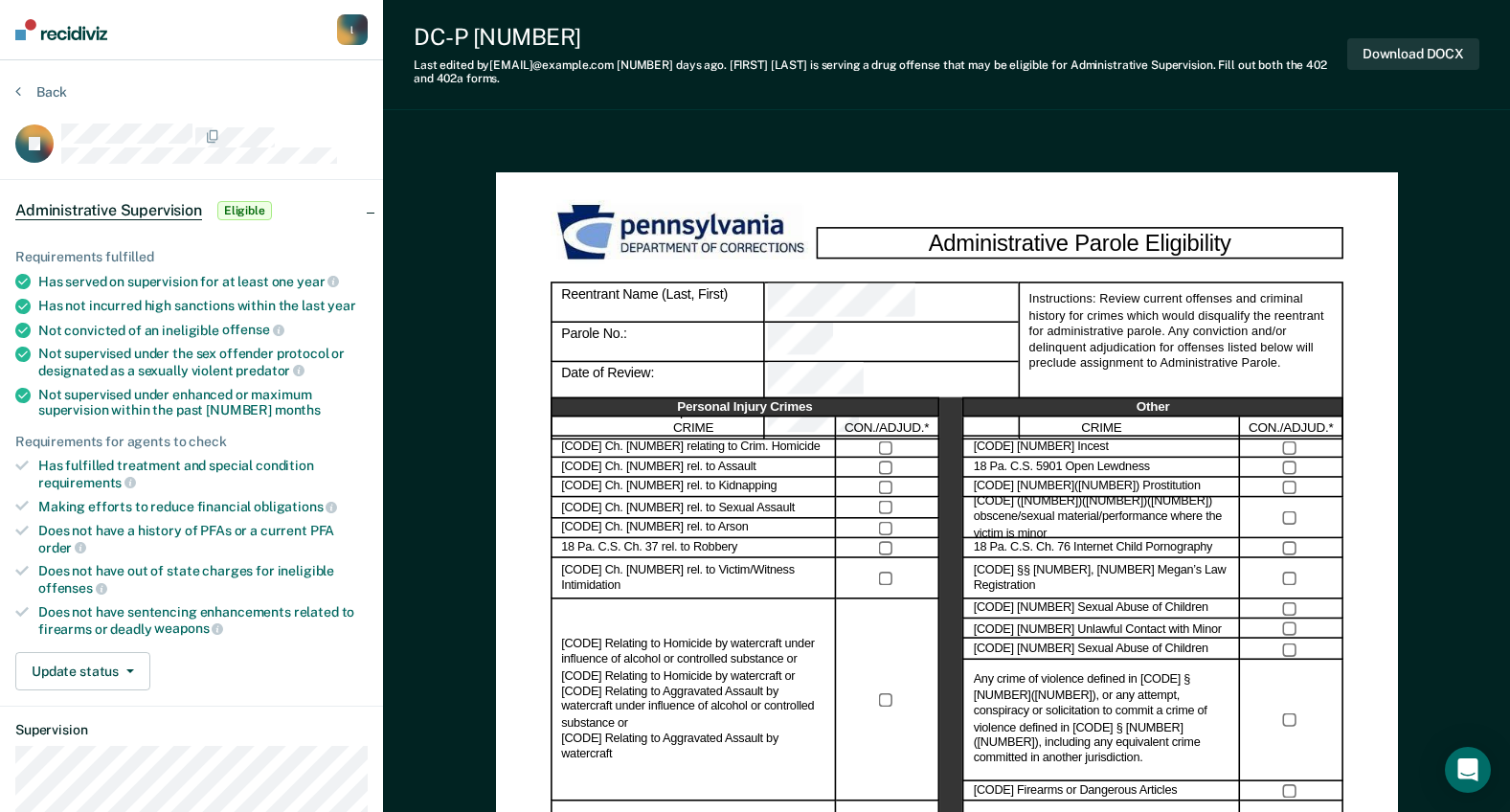 scroll, scrollTop: 0, scrollLeft: 0, axis: both 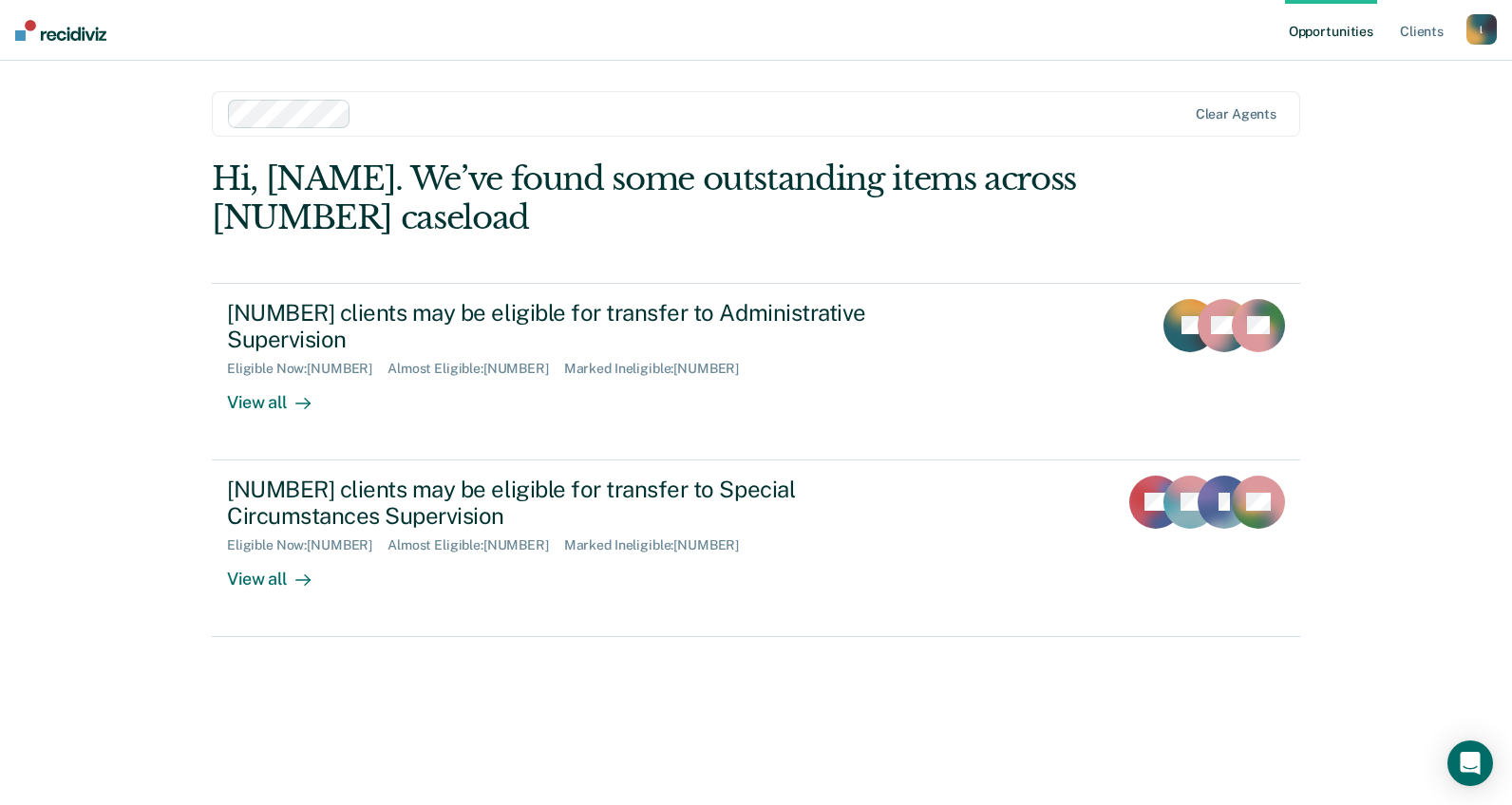 click at bounding box center [772, 113] 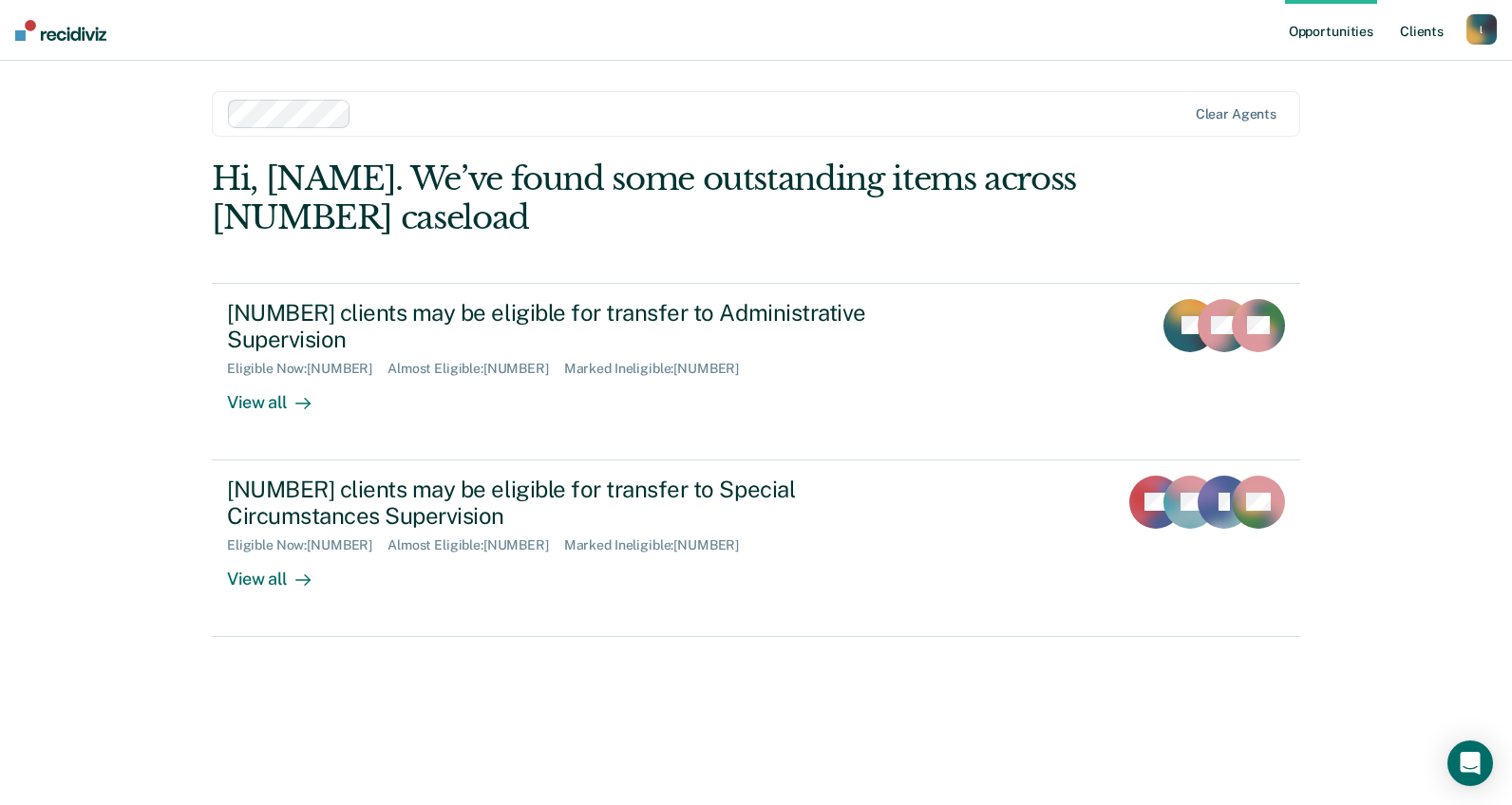 click on "Client s" at bounding box center (1422, 30) 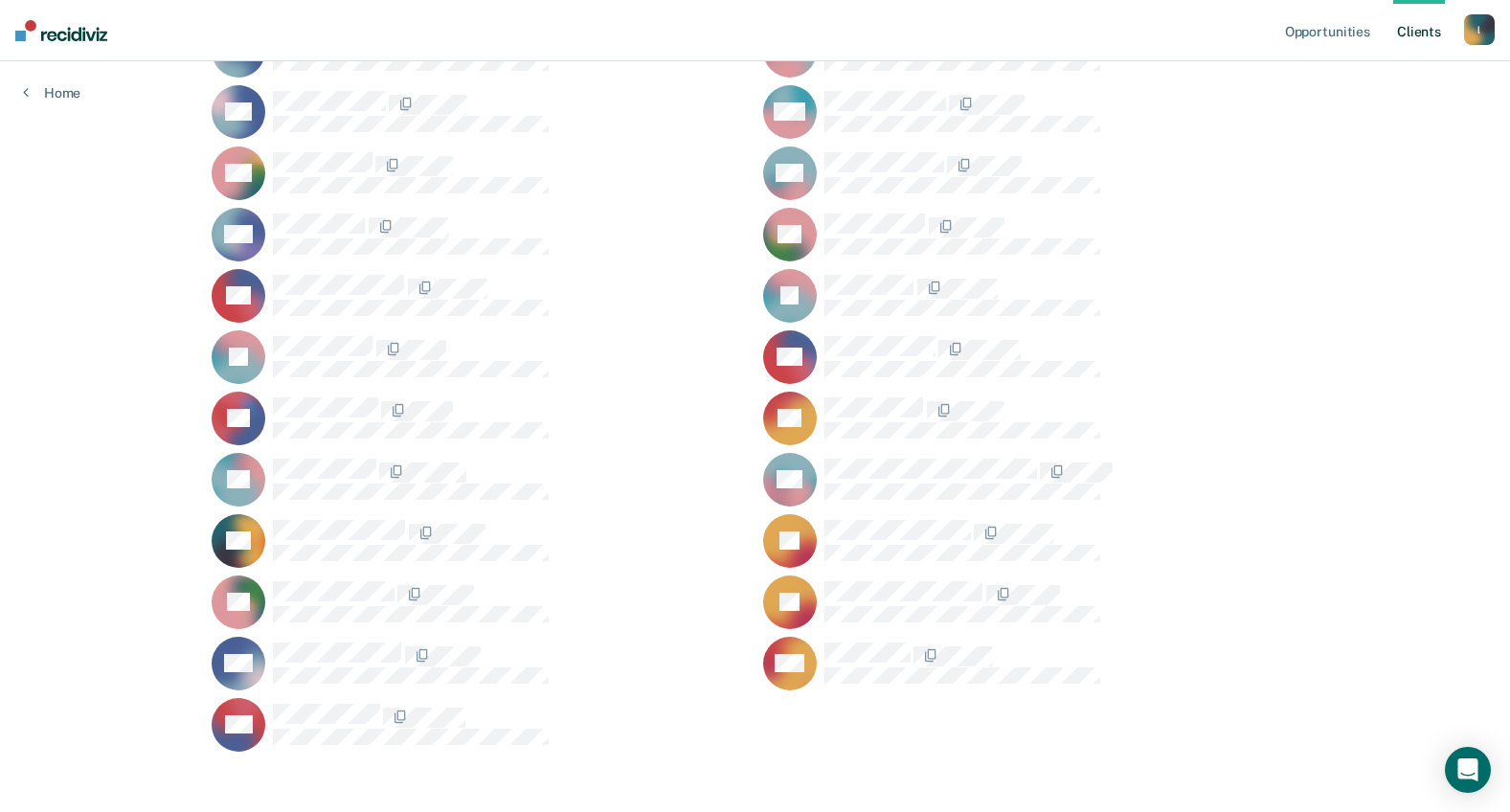 scroll, scrollTop: 953, scrollLeft: 0, axis: vertical 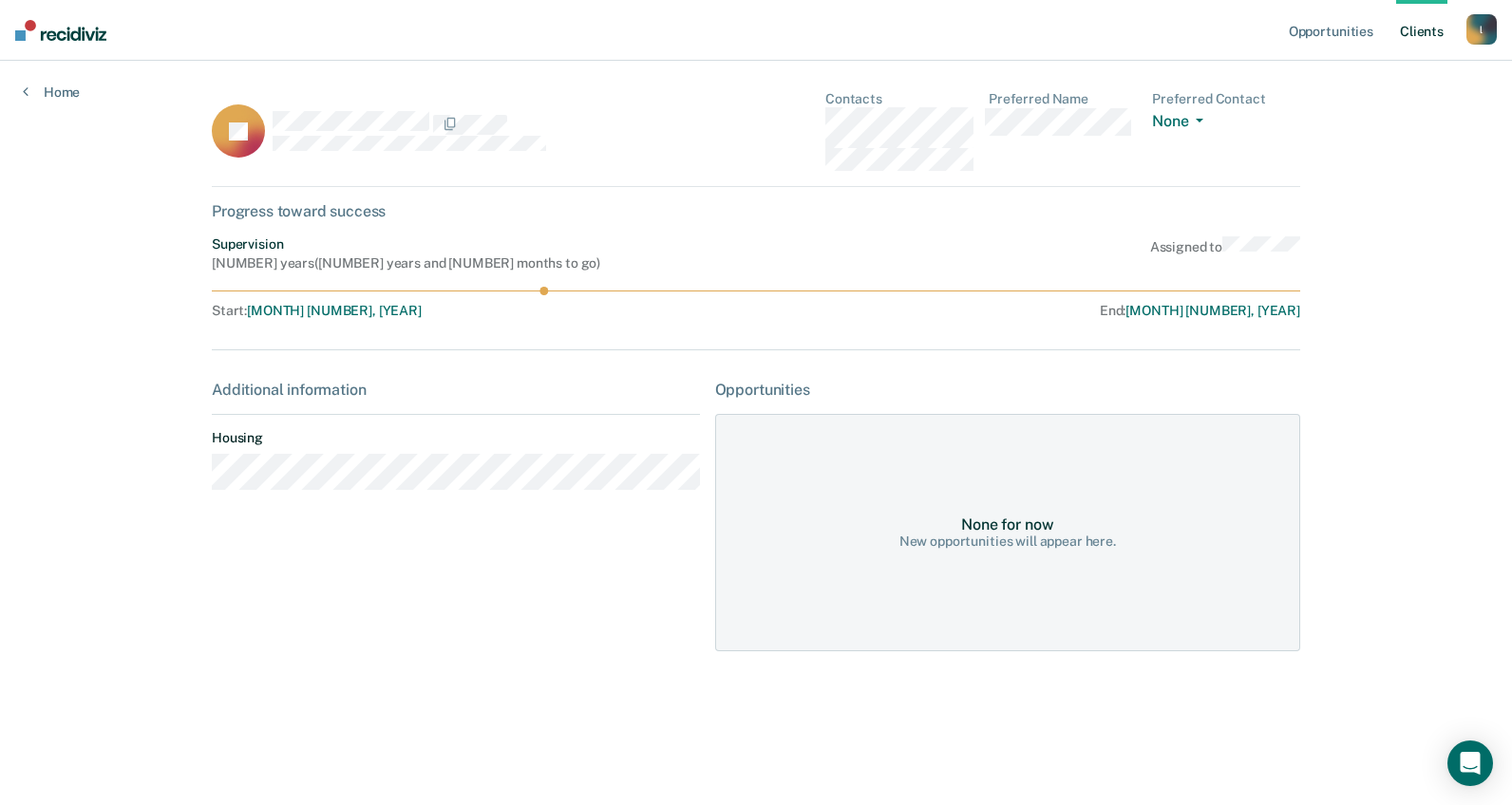 click on "New opportunities will appear here." at bounding box center [1008, 541] 